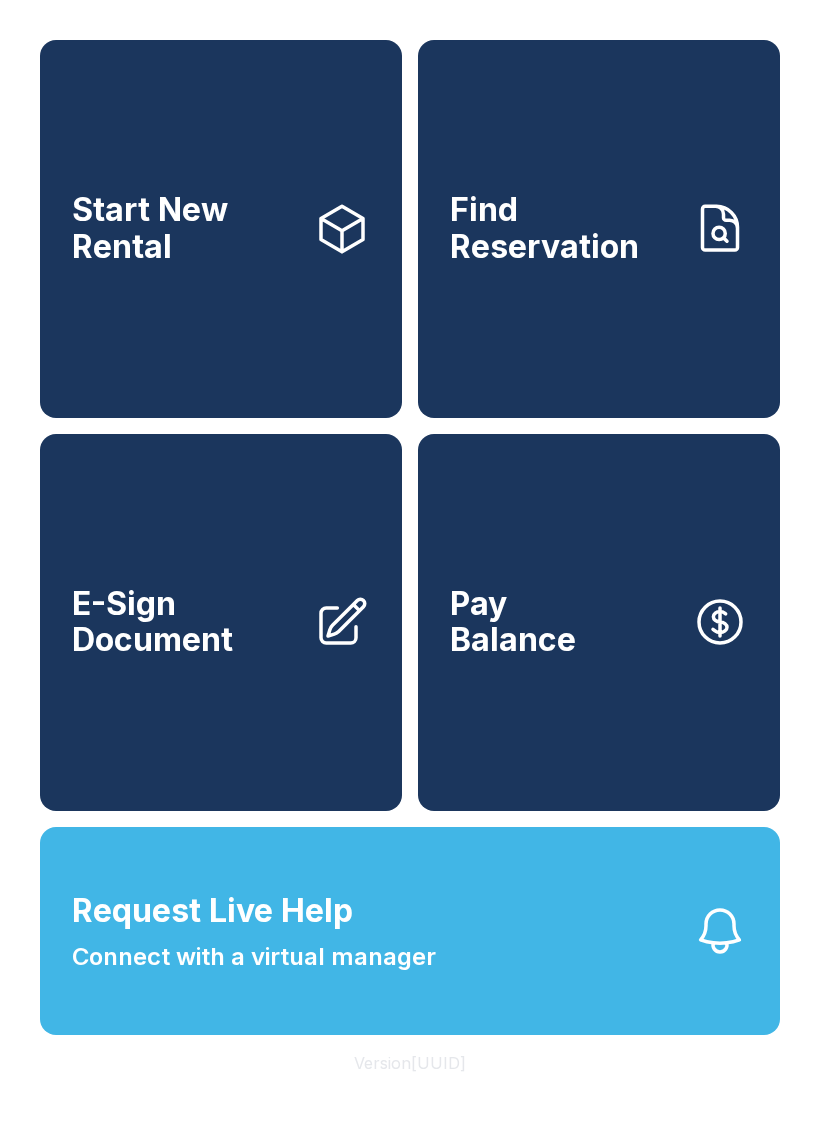 scroll, scrollTop: 0, scrollLeft: 0, axis: both 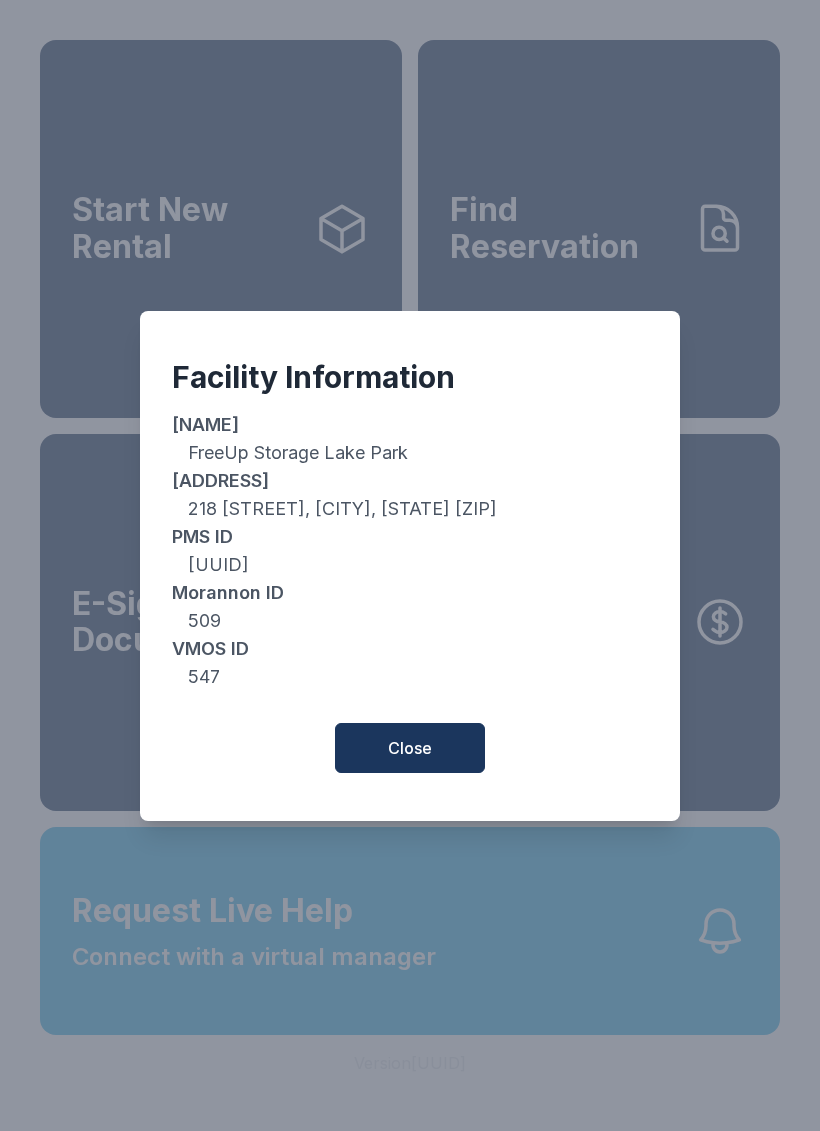 click on "Close" at bounding box center (410, 748) 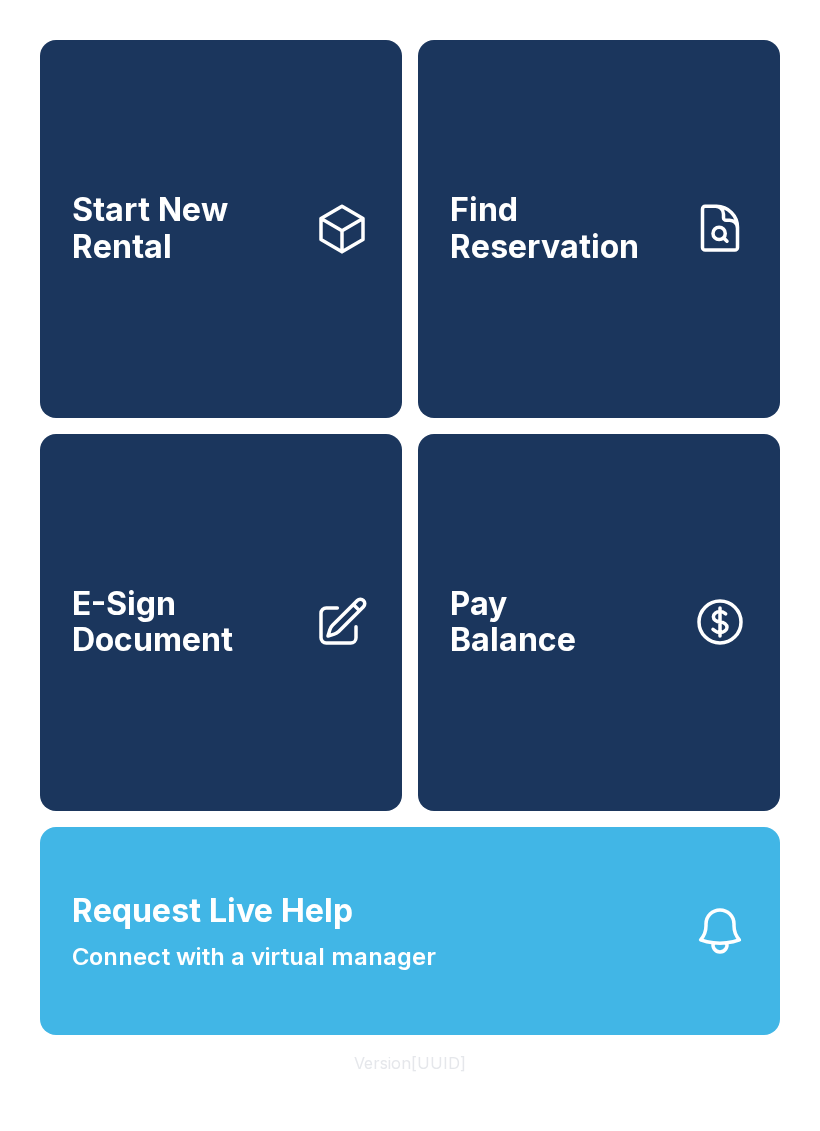 click on "Version [UUID]" at bounding box center [410, 1063] 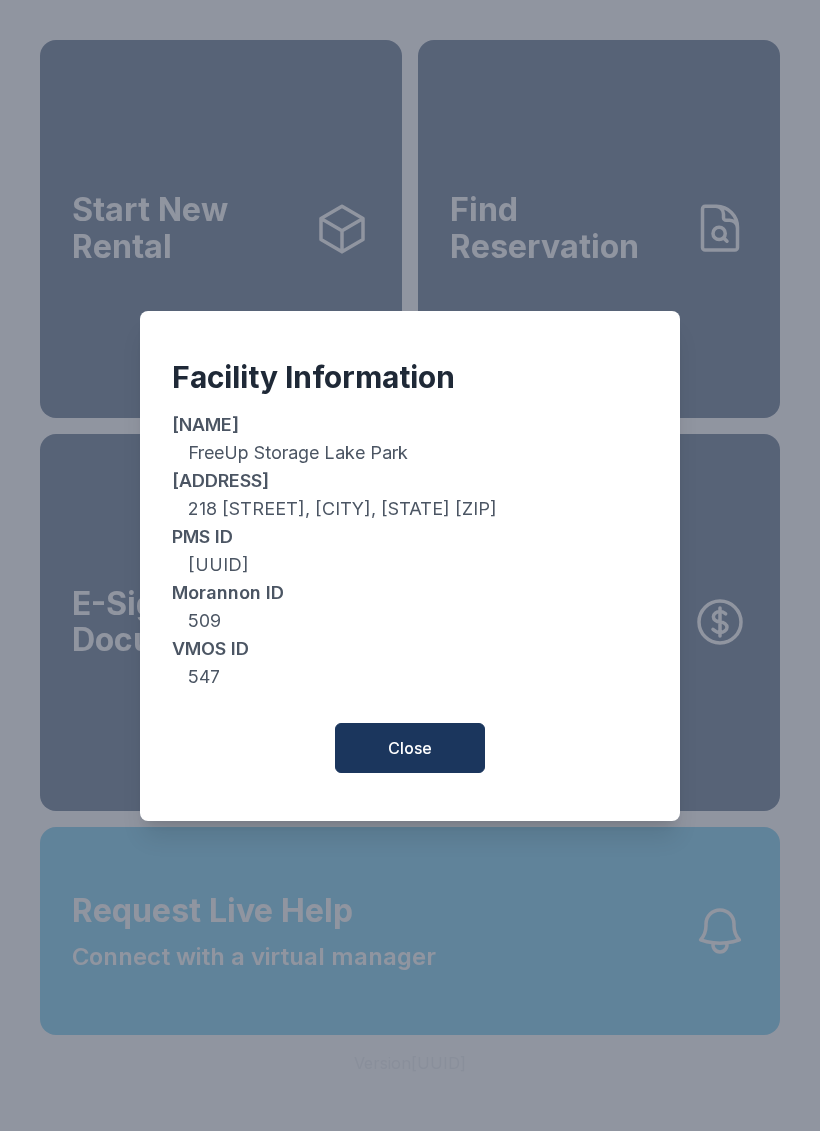 click on "Close" at bounding box center [410, 748] 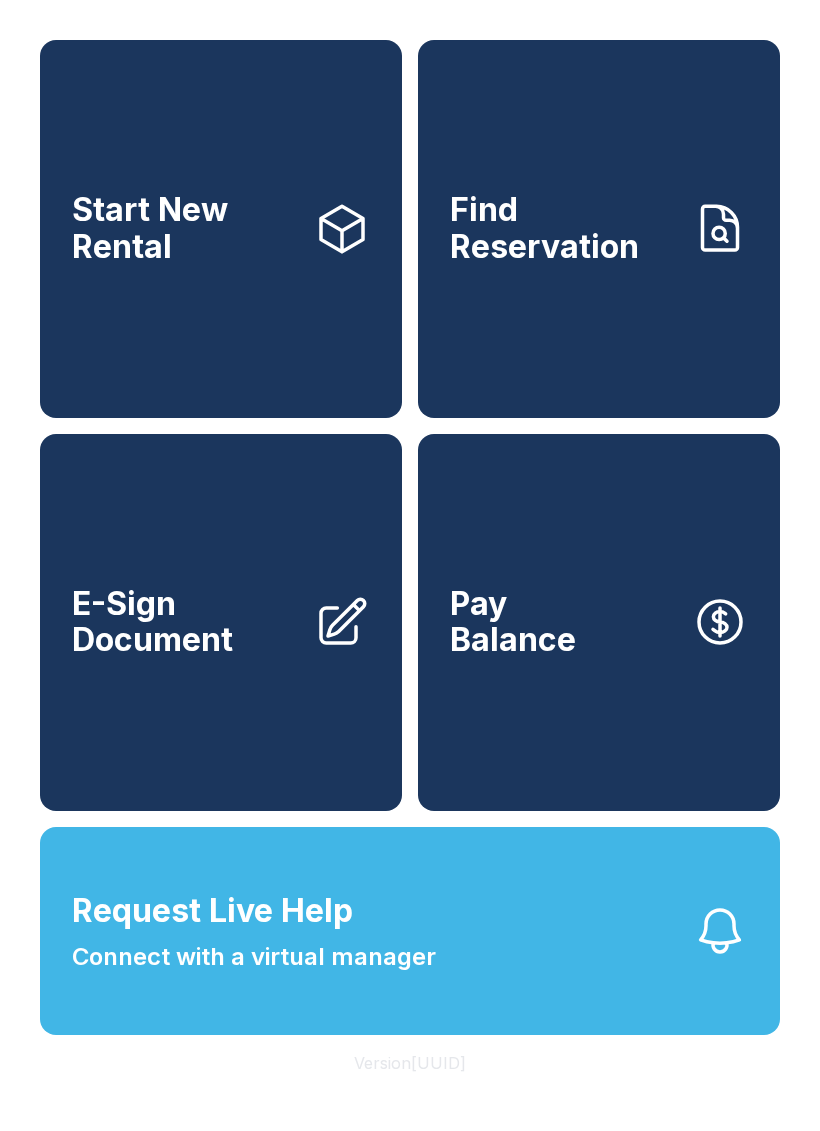 click on "Start New Rental" at bounding box center [221, 229] 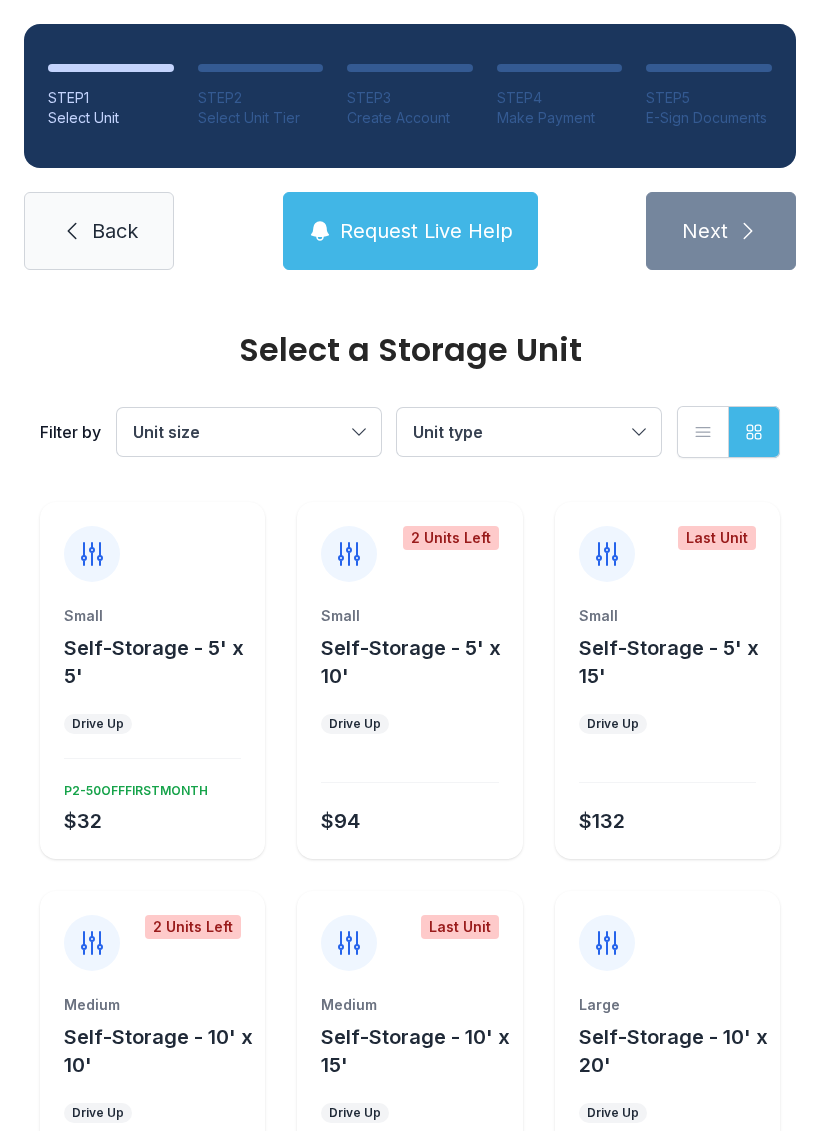 click on "Back" at bounding box center (99, 231) 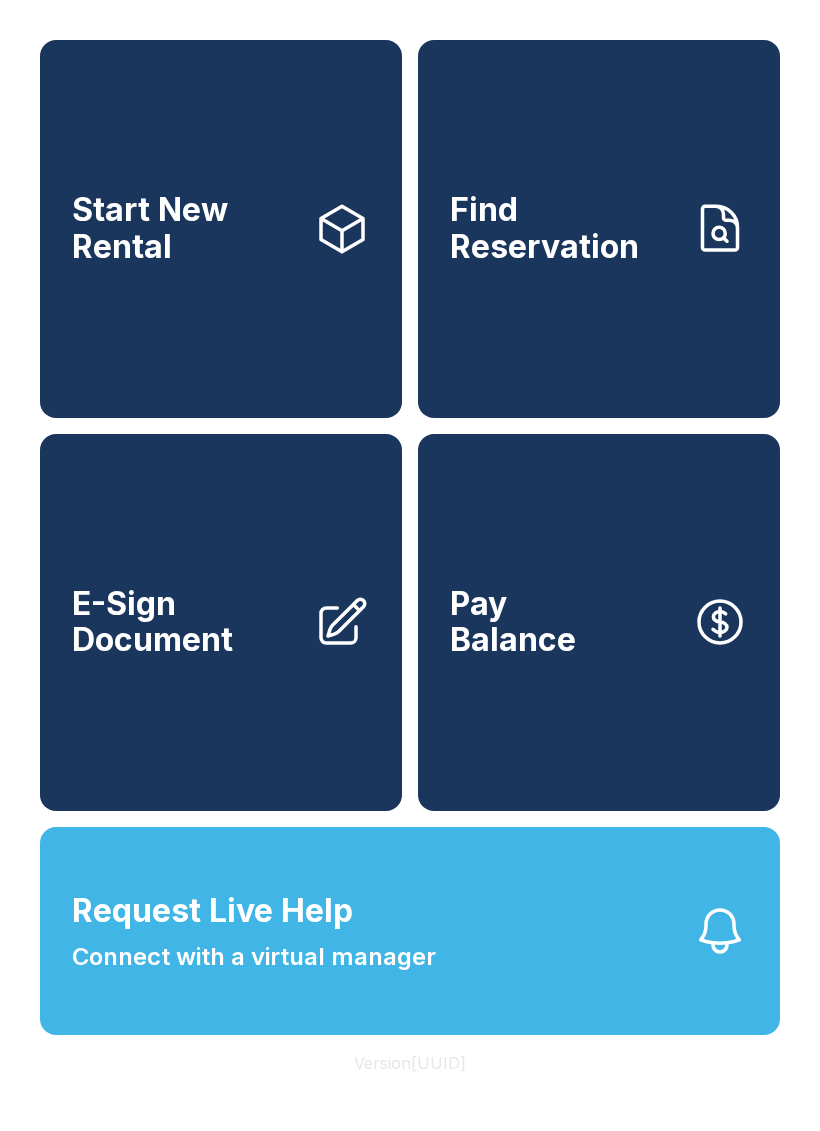 click on "Pay  Balance" at bounding box center (599, 623) 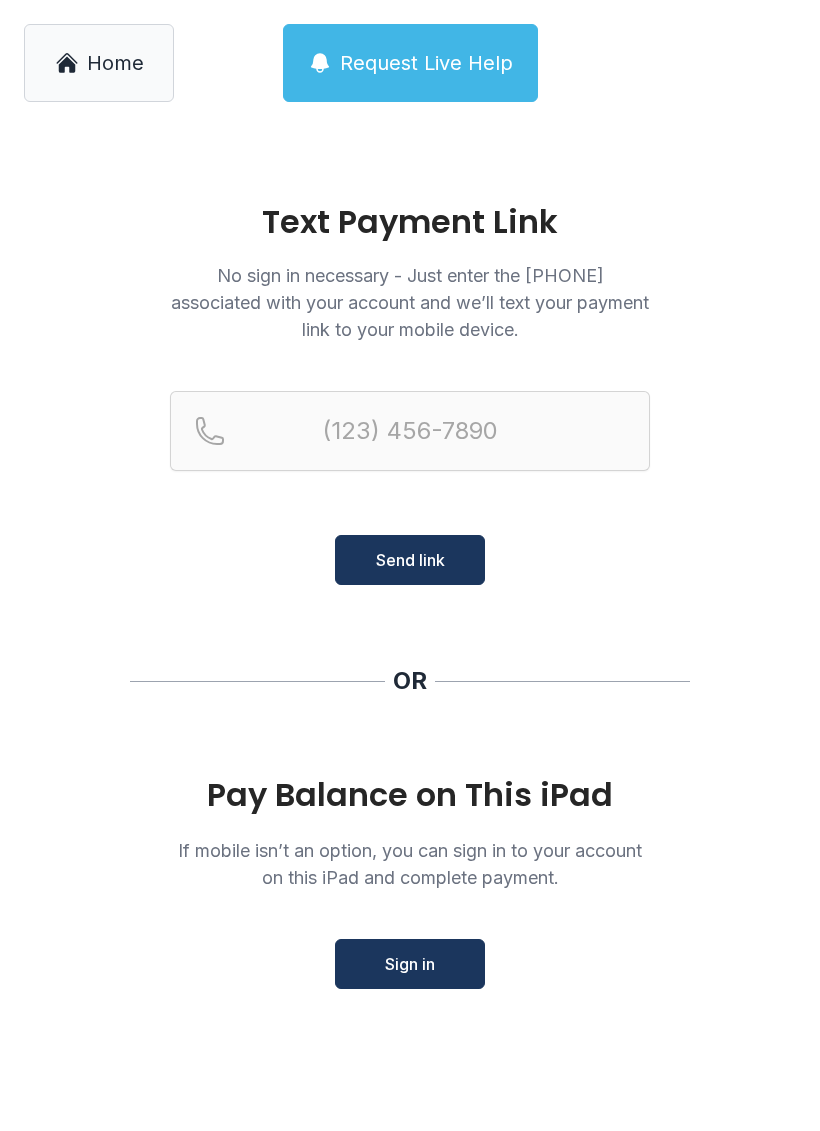 click on "Sign in" at bounding box center [410, 964] 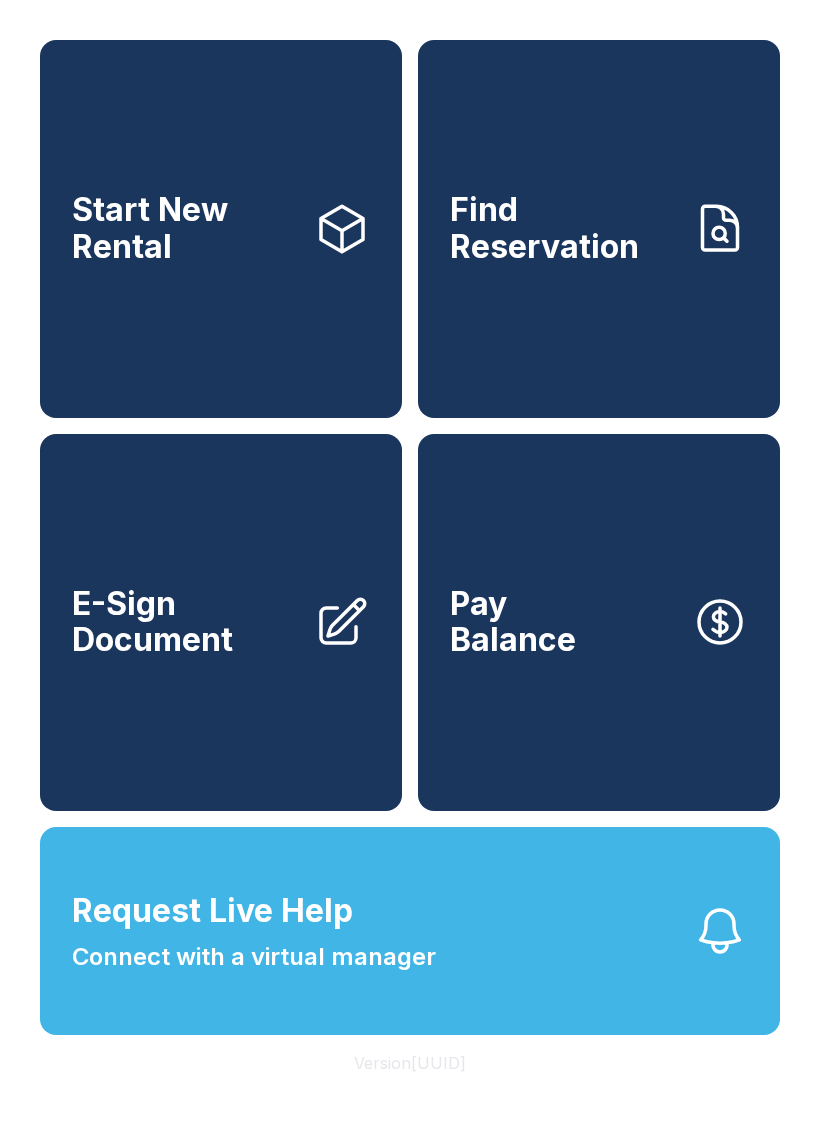 click on "Start New Rental Find Reservation E-Sign Document Pay Balance Request Live Help Connect with a virtual manager Version [UUID]" at bounding box center [410, 565] 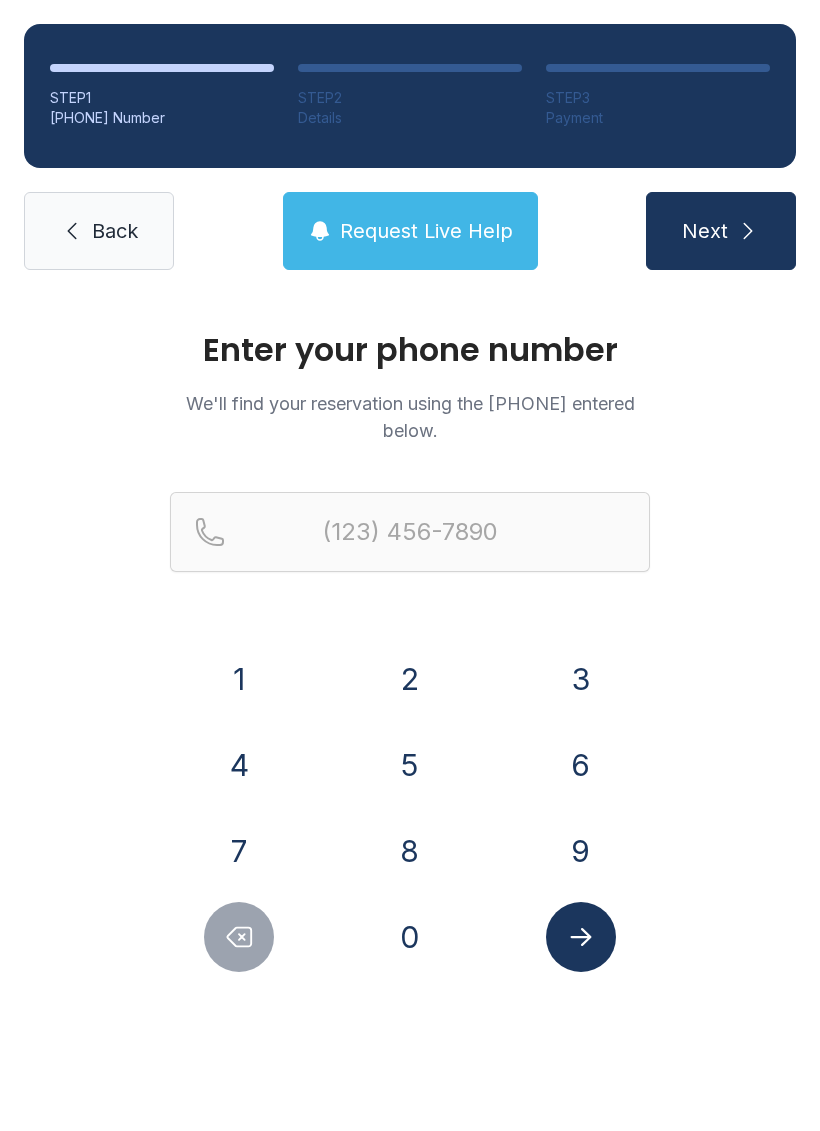 click on "STEP 1 [PHONE] Number STEP 2 Details STEP 3 Payment Back Request Live Help Next" at bounding box center [410, 147] 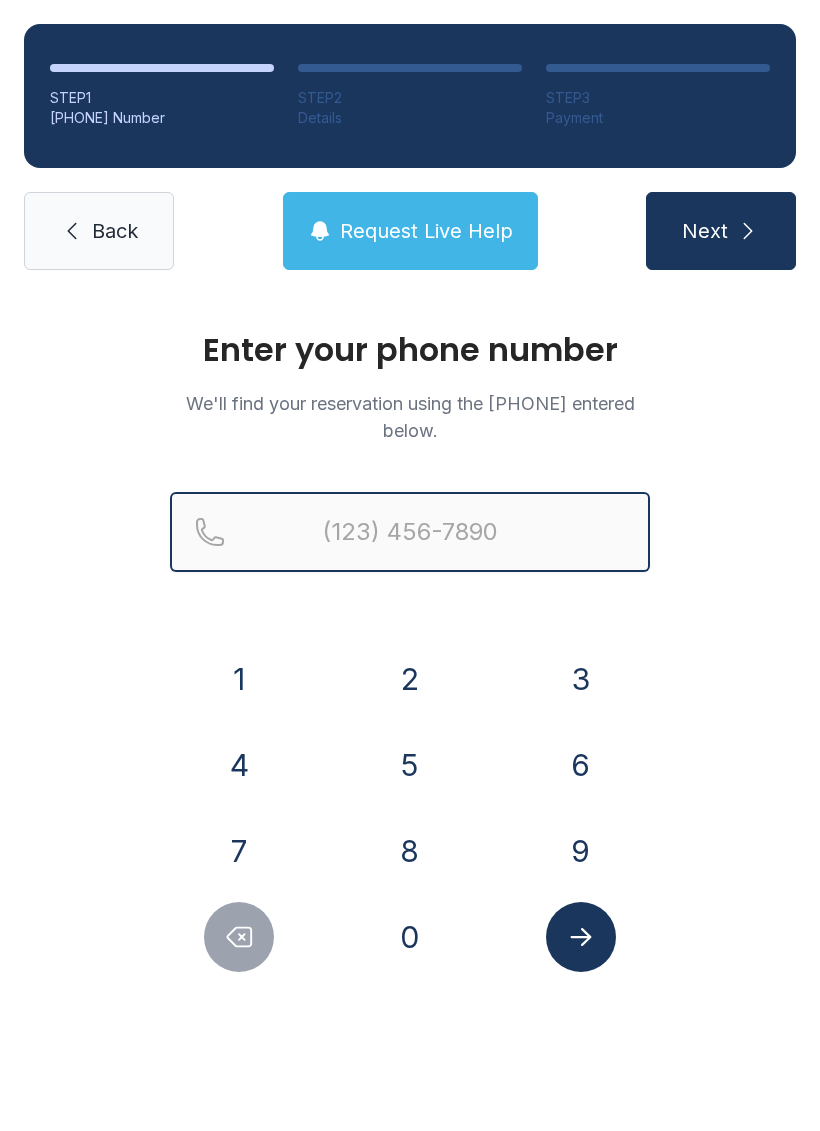 click at bounding box center [410, 532] 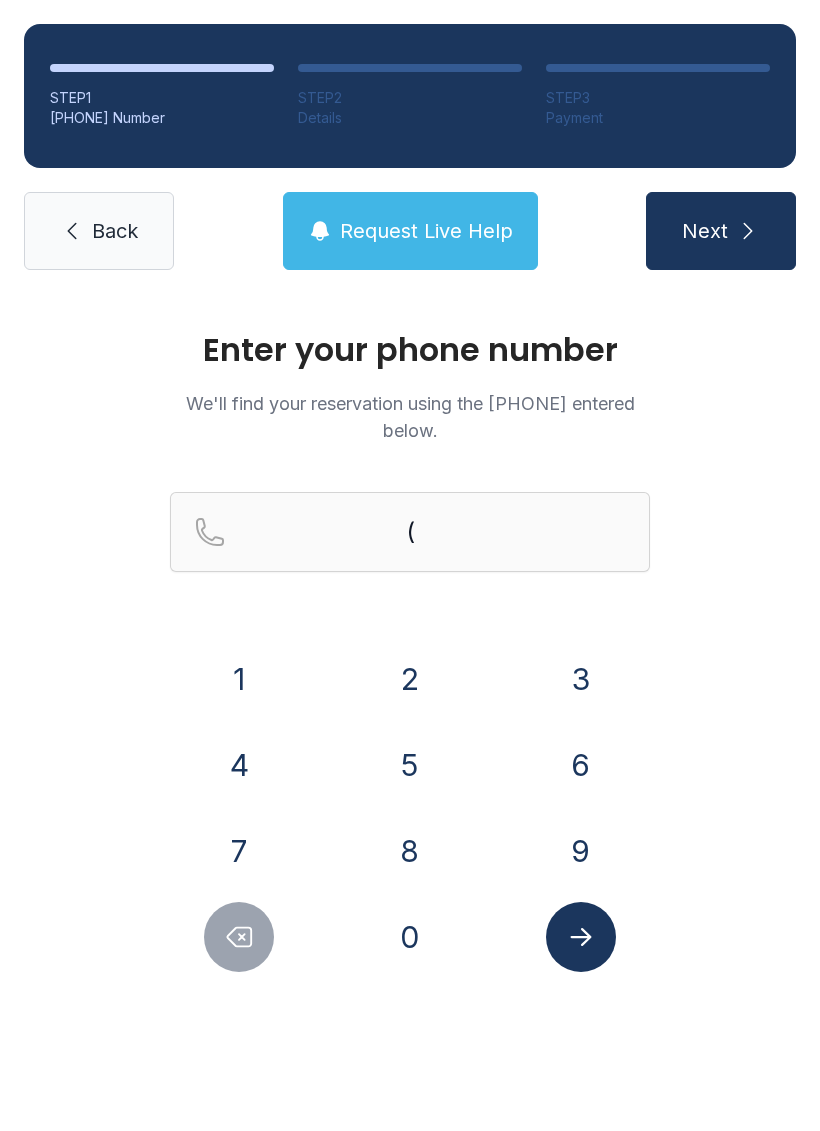 click on "Enter your [PHONE] We'll find your reservation using the [PHONE] entered below. ( 1 2 3 4 5 6 7 8 9 0" at bounding box center [410, 673] 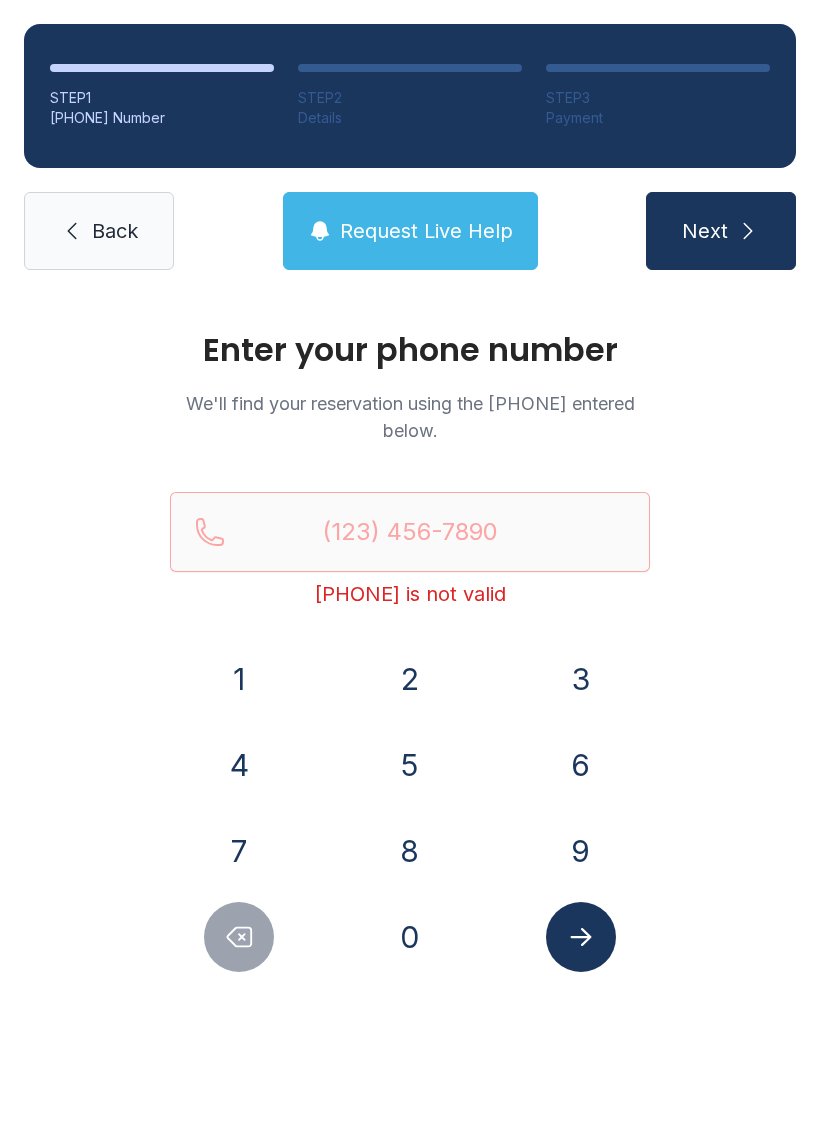 click on "Enter your [PHONE] We'll find your reservation using the [PHONE] entered below. [PHONE] is not valid 1 2 3 4 5 6 7 8 9 0" at bounding box center [410, 712] 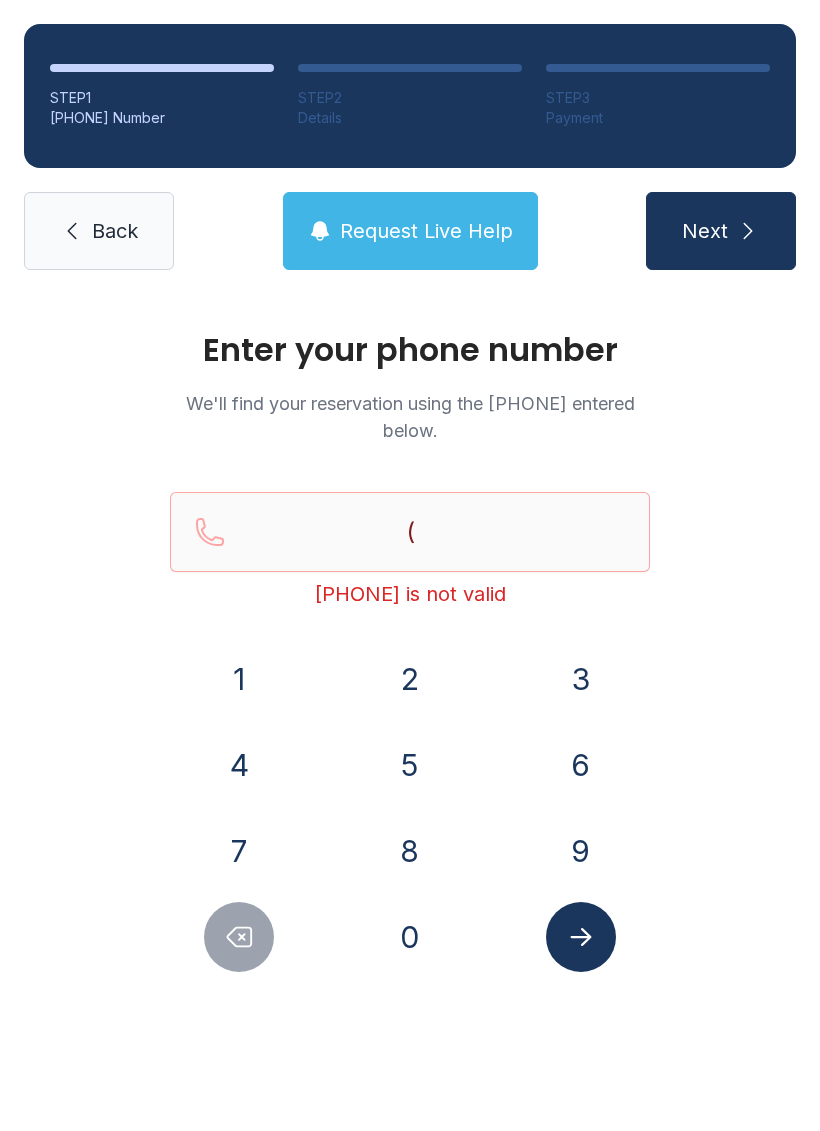 click on "STEP 1 [PHONE] Number STEP 2 Details STEP 3 Payment Back Request Live Help Next" at bounding box center (410, 147) 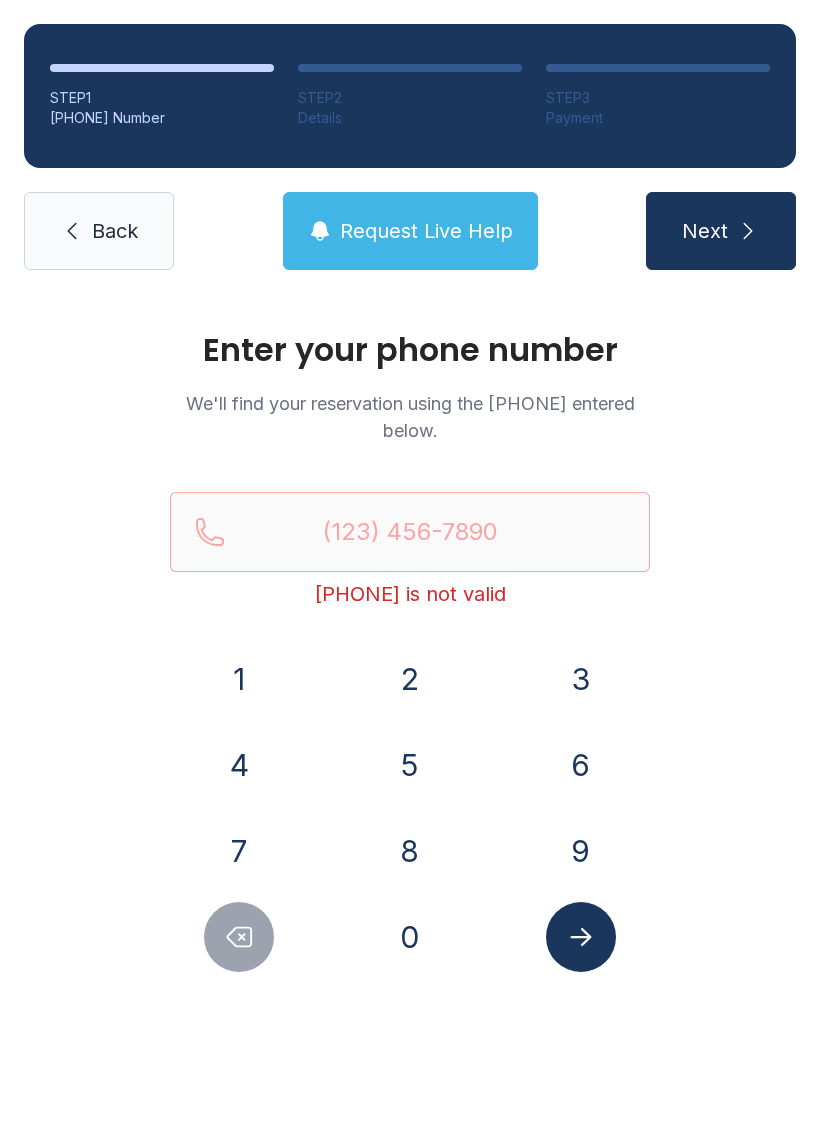 click on "STEP  3 Payment" at bounding box center (658, 96) 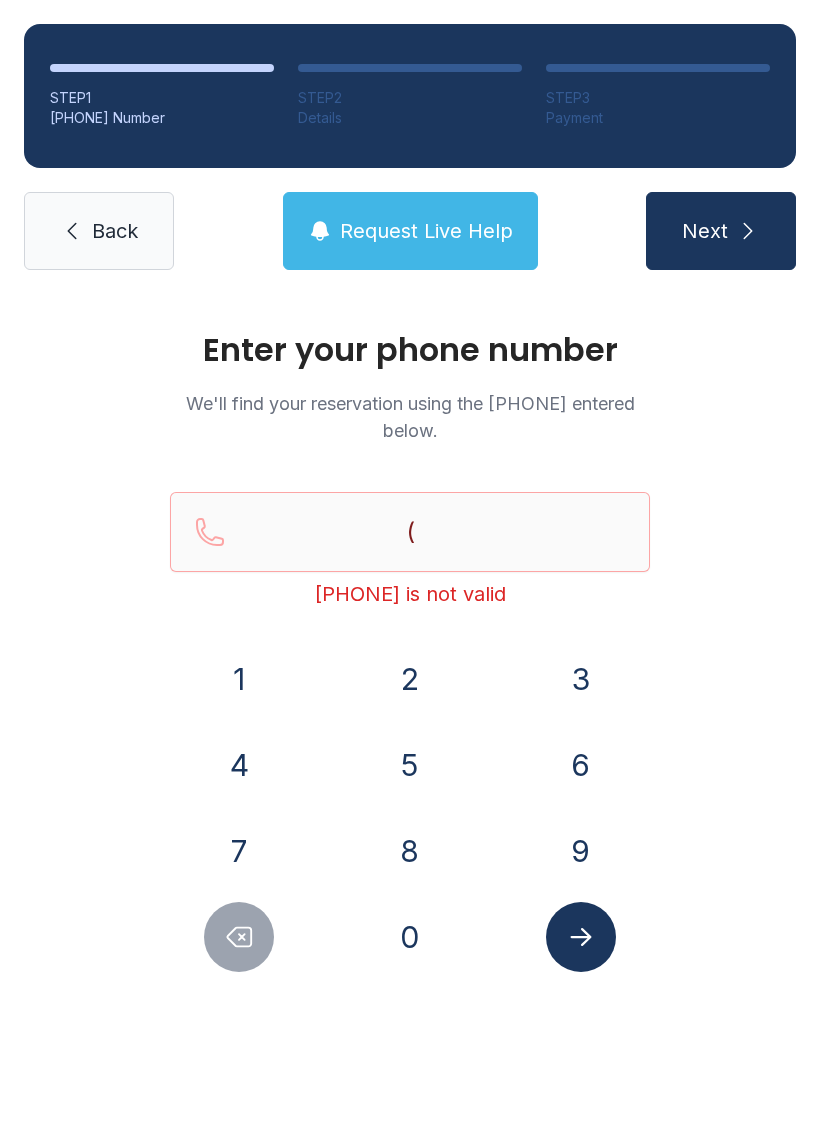 click on "Back" at bounding box center [115, 231] 